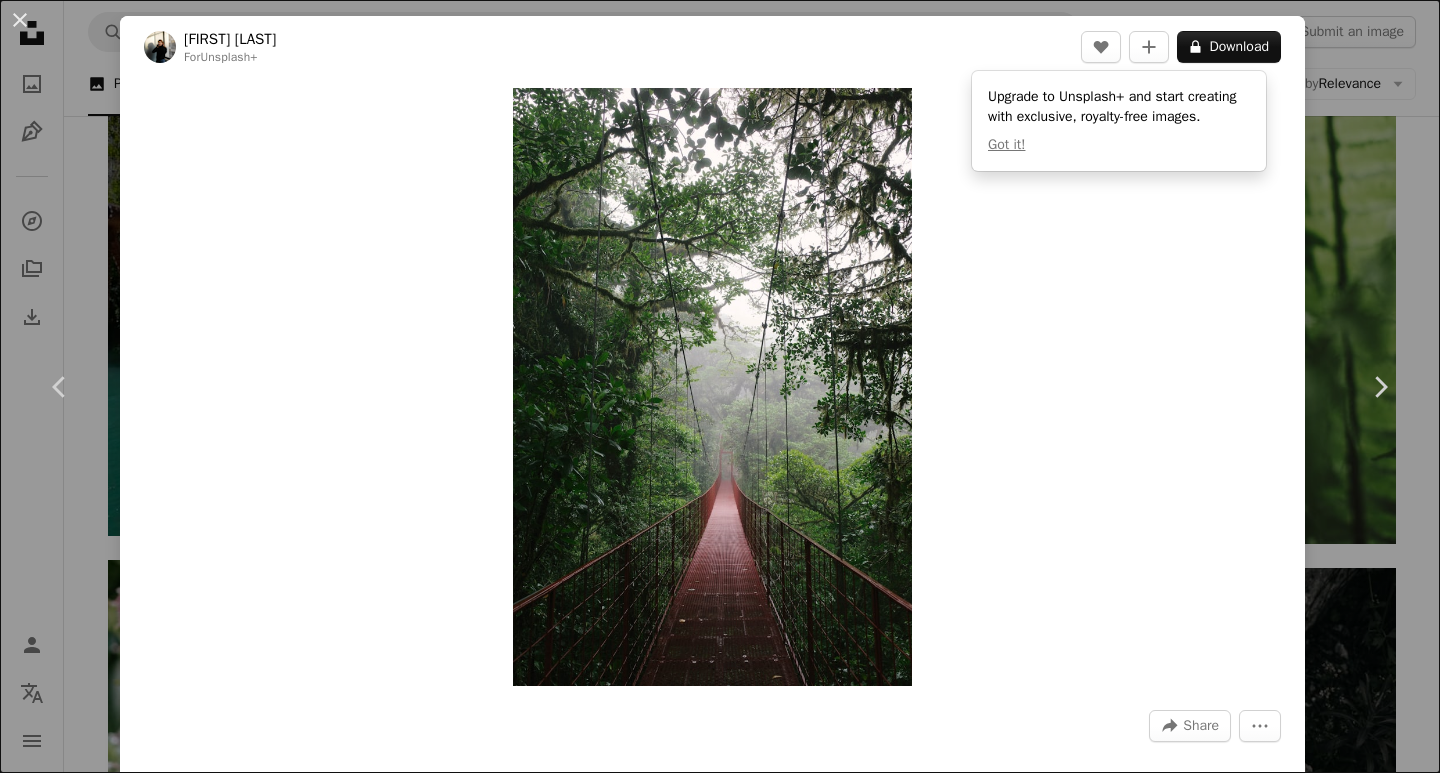 scroll, scrollTop: 12625, scrollLeft: 0, axis: vertical 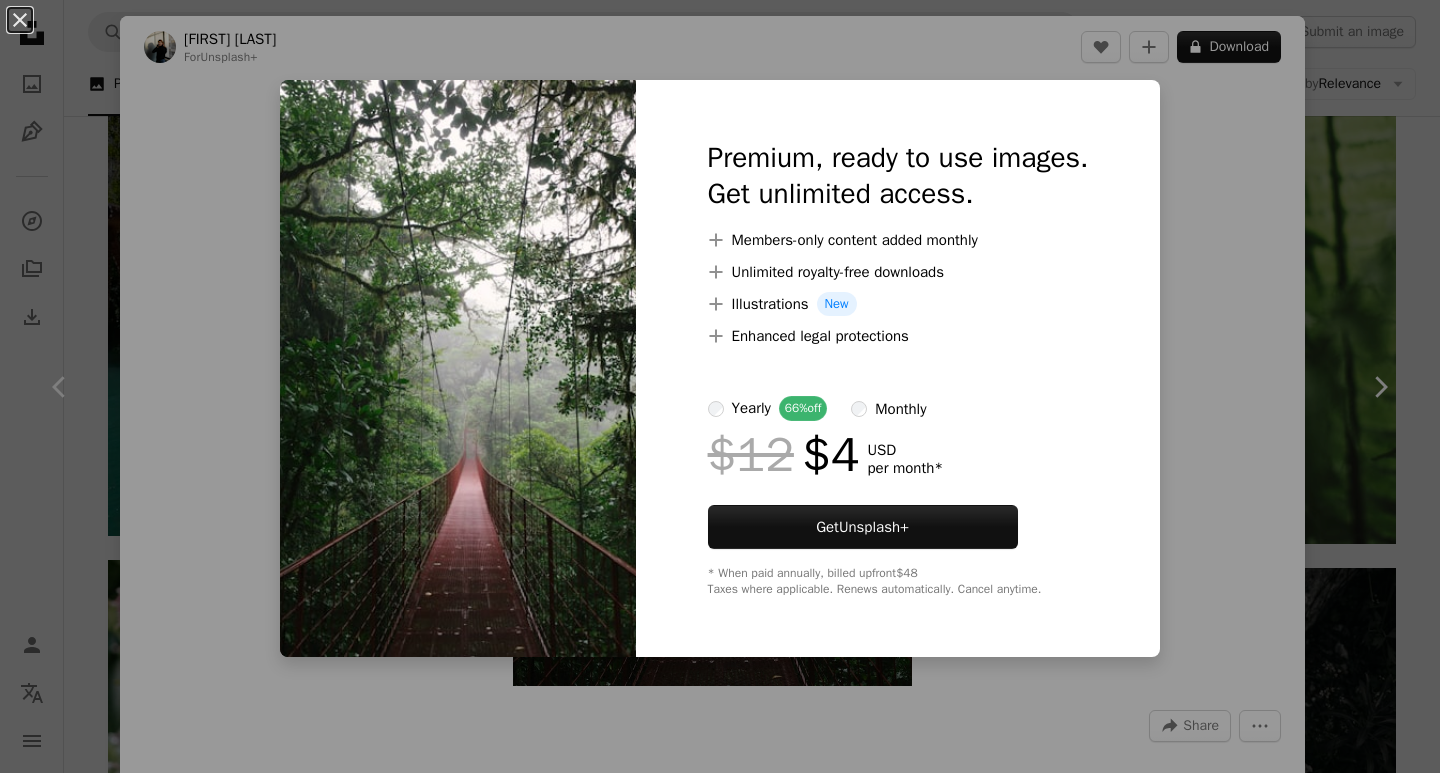 click on "An X shape Premium, ready to use images. Get unlimited access. A plus sign Members-only content added monthly A plus sign Unlimited royalty-free downloads A plus sign Illustrations  New A plus sign Enhanced legal protections yearly 66%  off monthly $12   $4 USD per month * Get  Unsplash+ * When paid annually, billed upfront  $48 Taxes where applicable. Renews automatically. Cancel anytime." at bounding box center [720, 386] 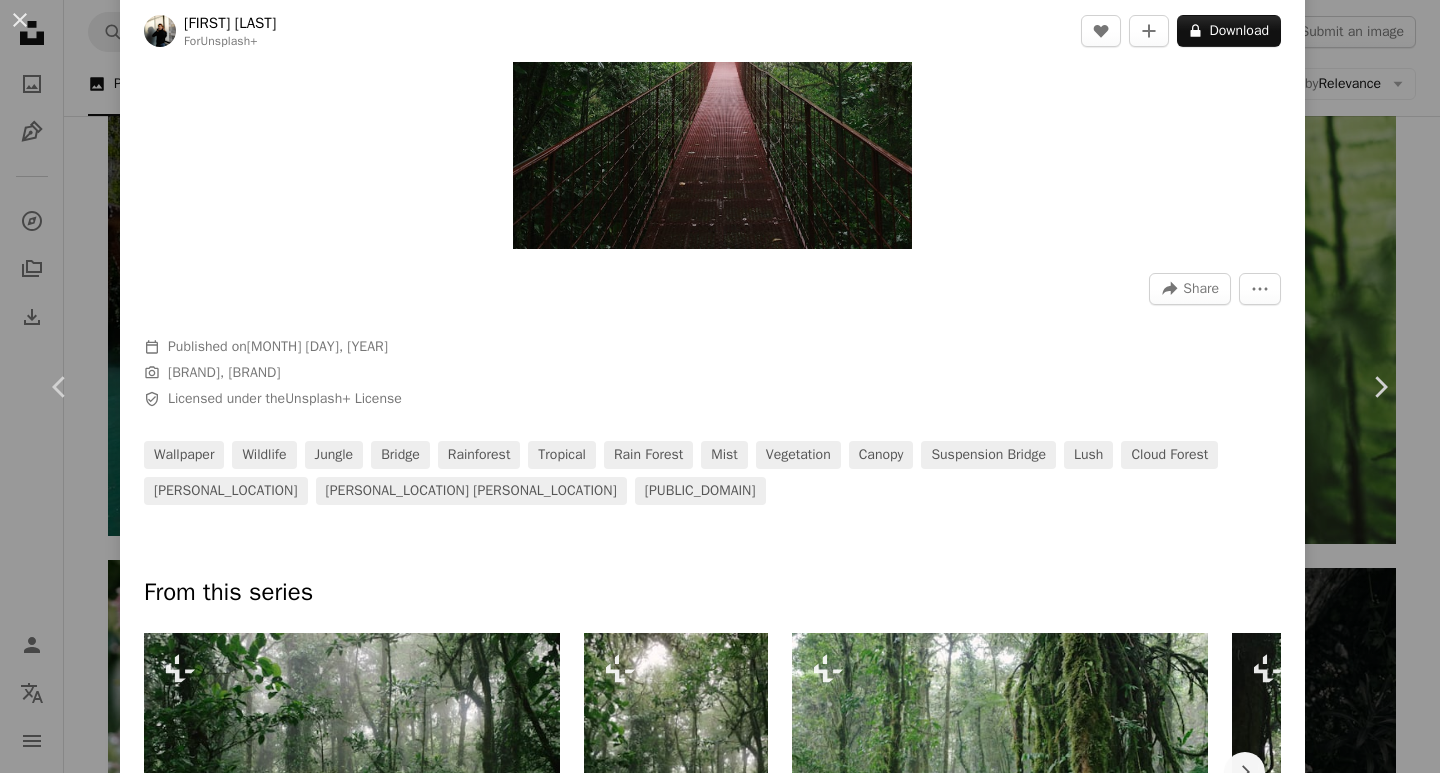 scroll, scrollTop: 500, scrollLeft: 0, axis: vertical 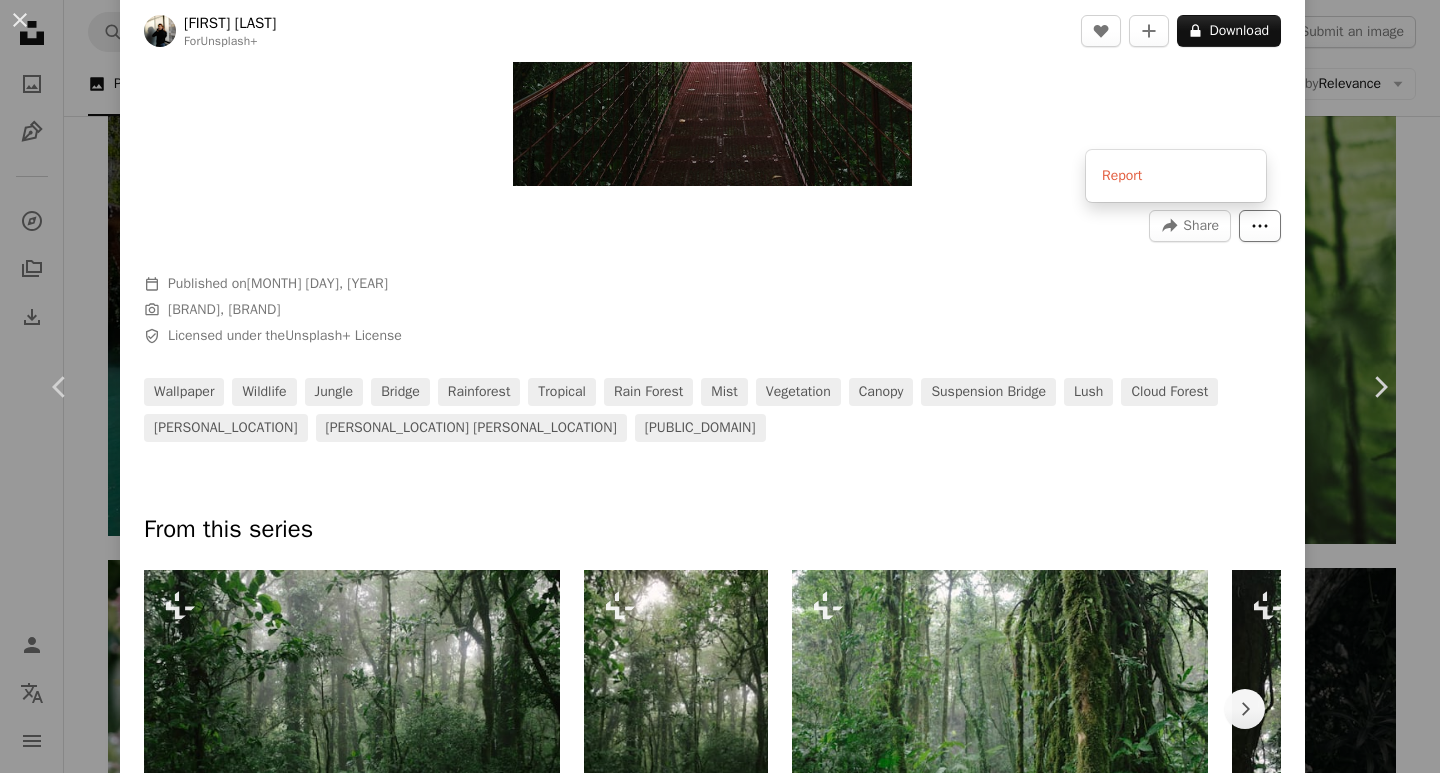 click on "More Actions" at bounding box center (1260, 226) 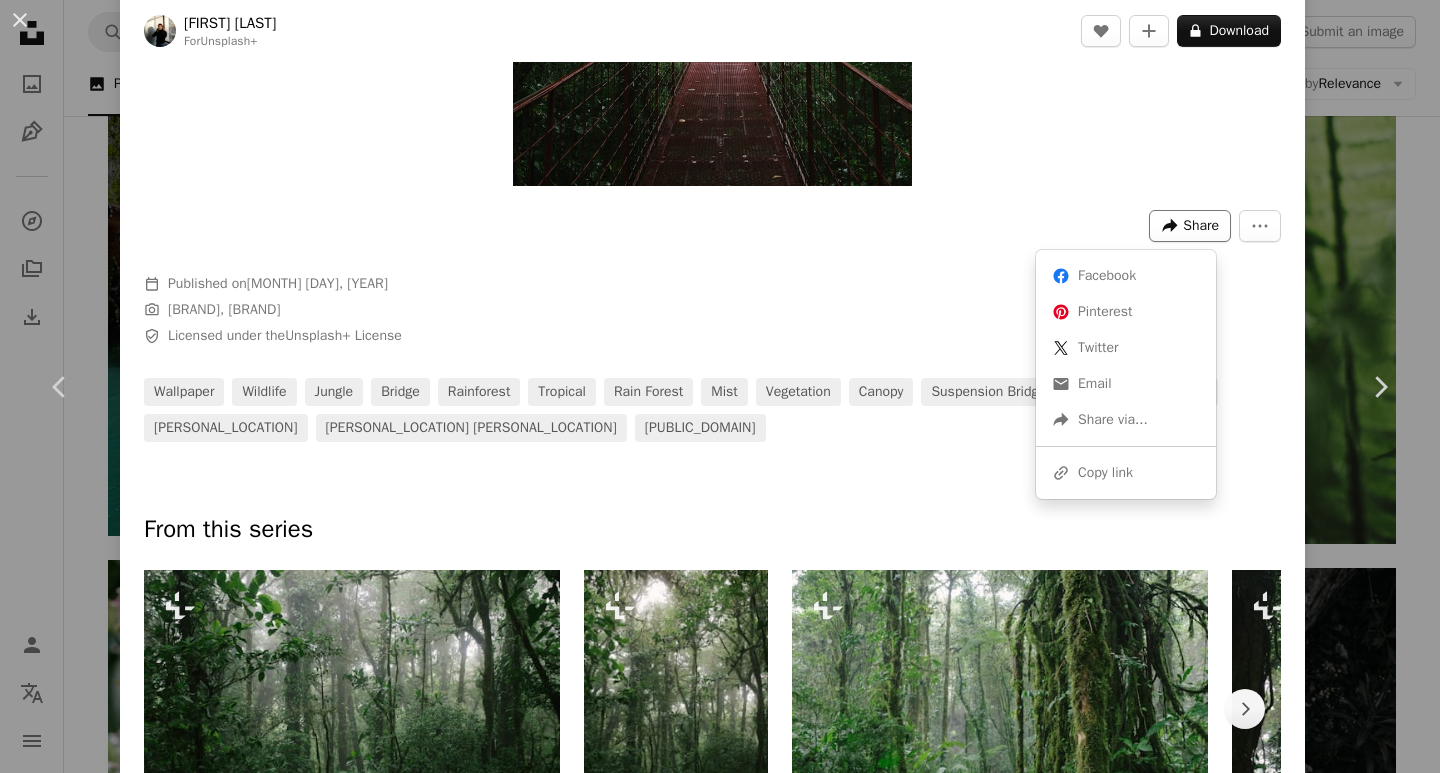 click on "Share" at bounding box center (1201, 226) 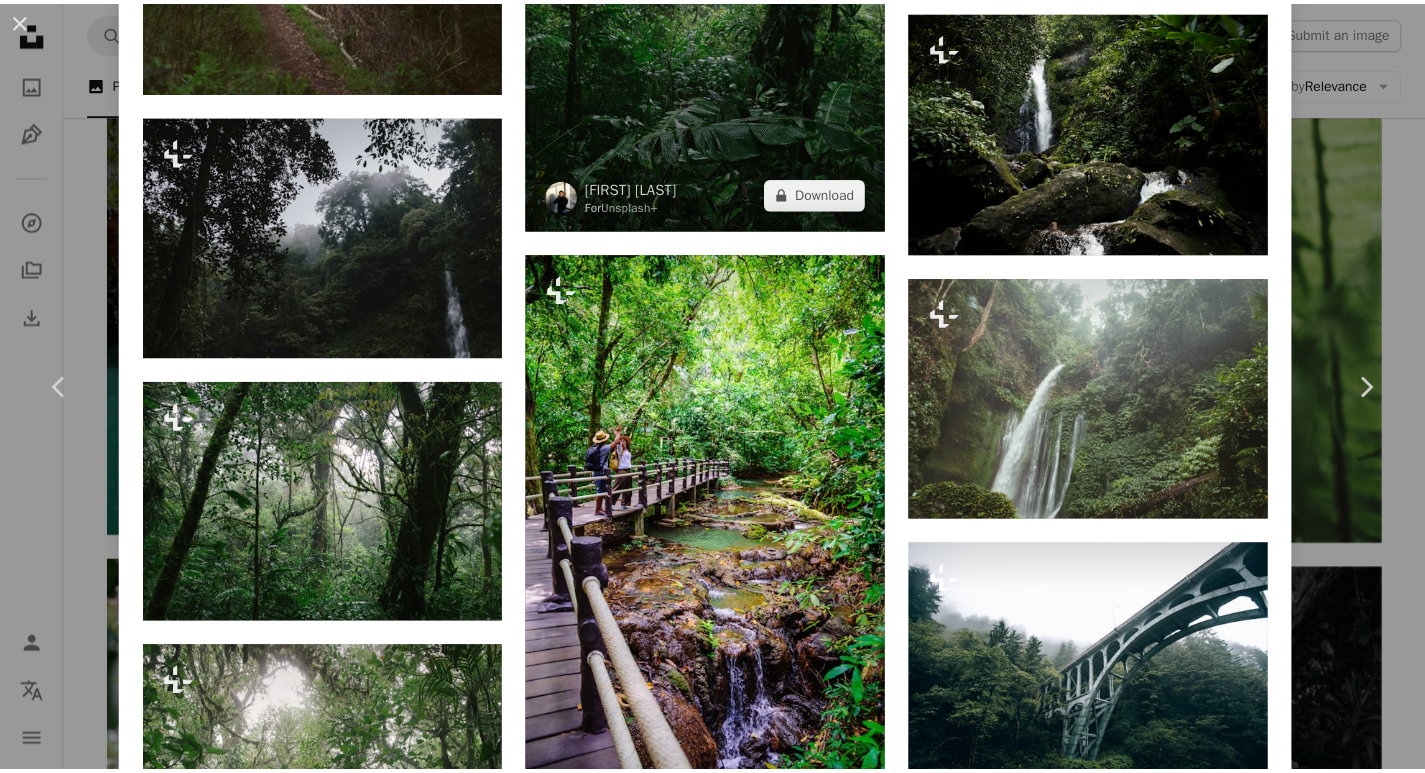 scroll, scrollTop: 3769, scrollLeft: 0, axis: vertical 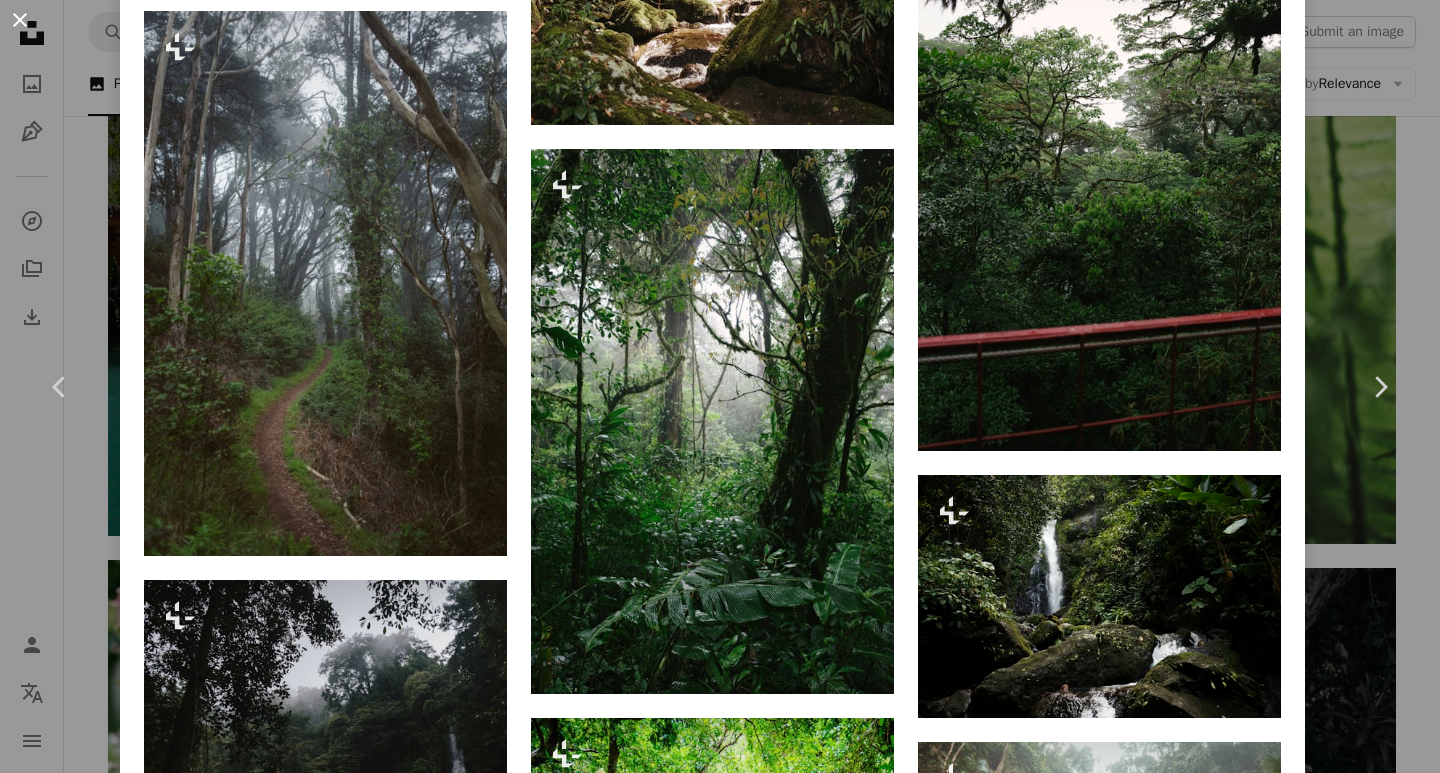 click on "An X shape" at bounding box center [20, 20] 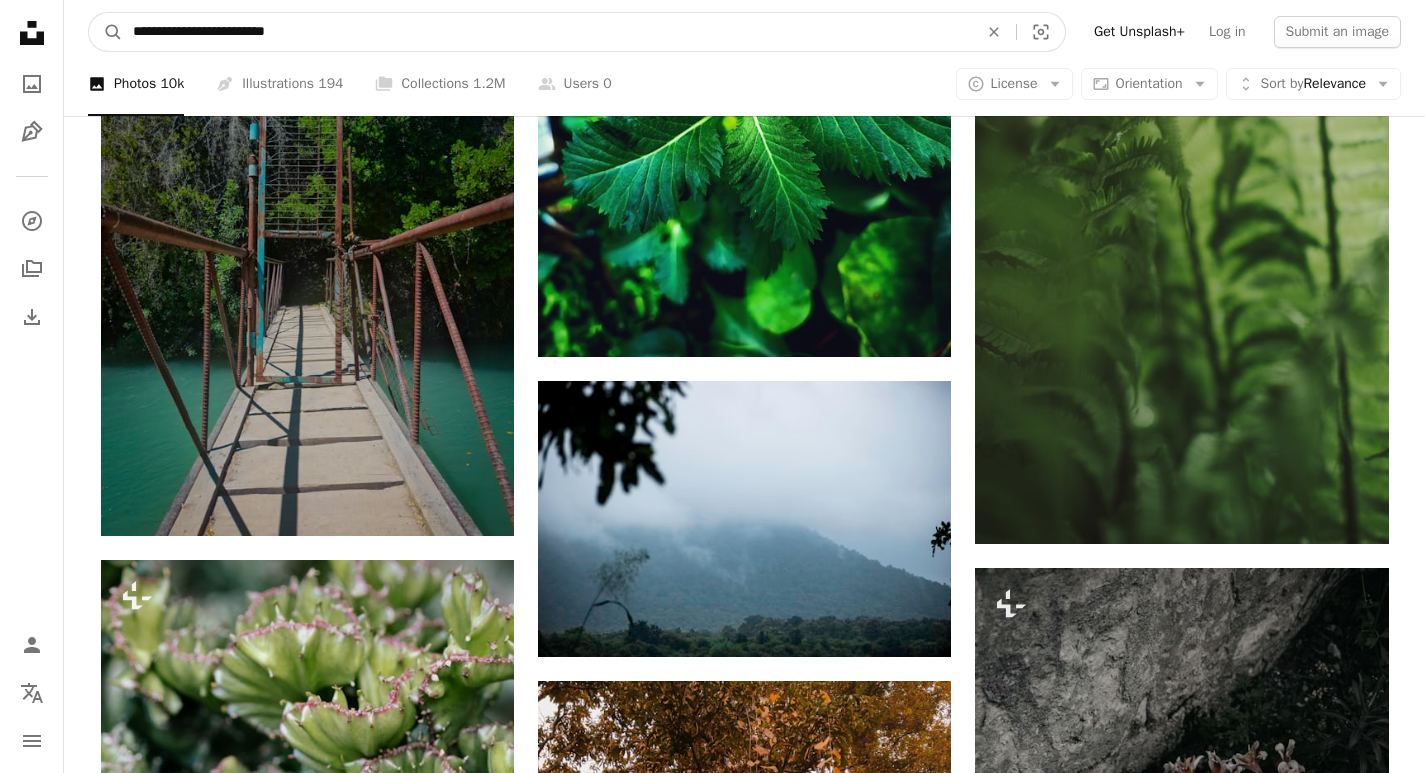 click on "**********" at bounding box center (547, 32) 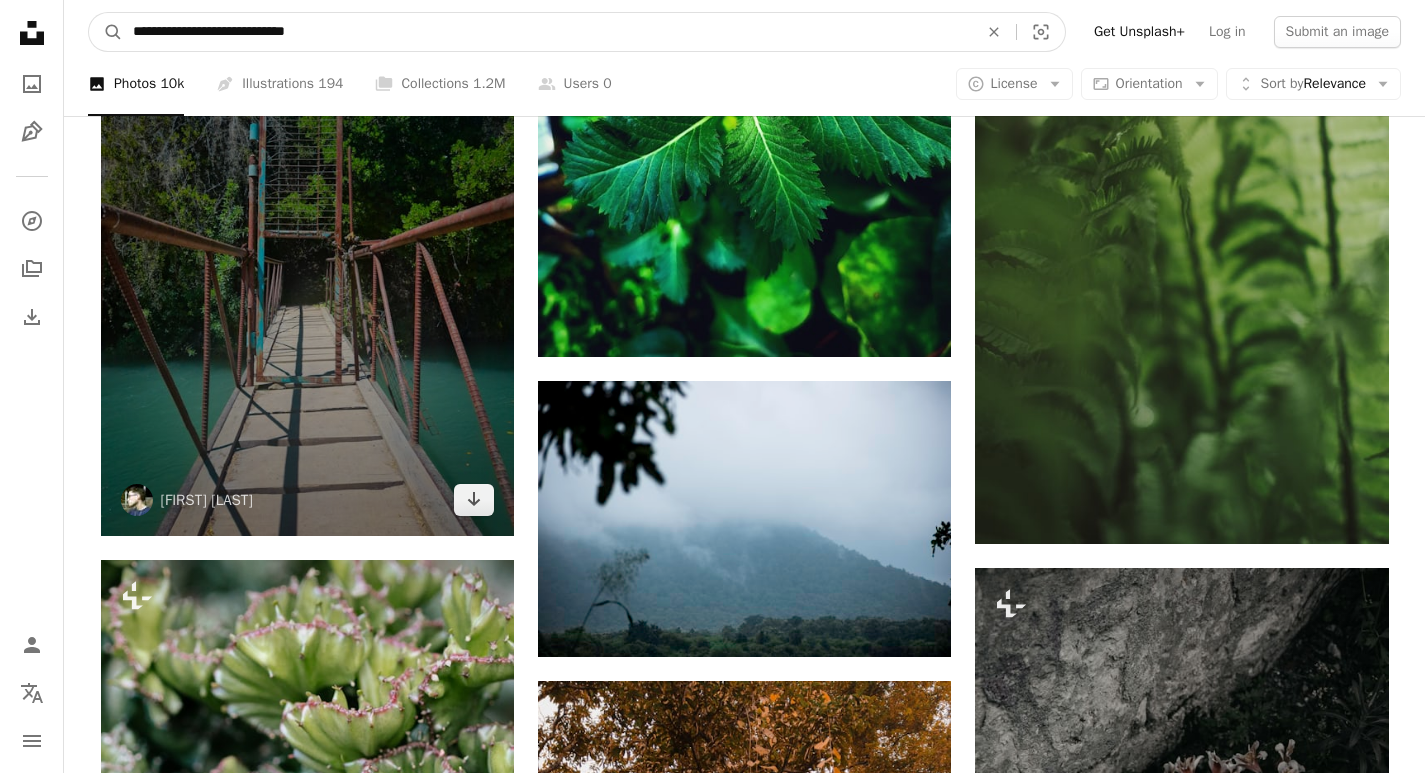 type on "**********" 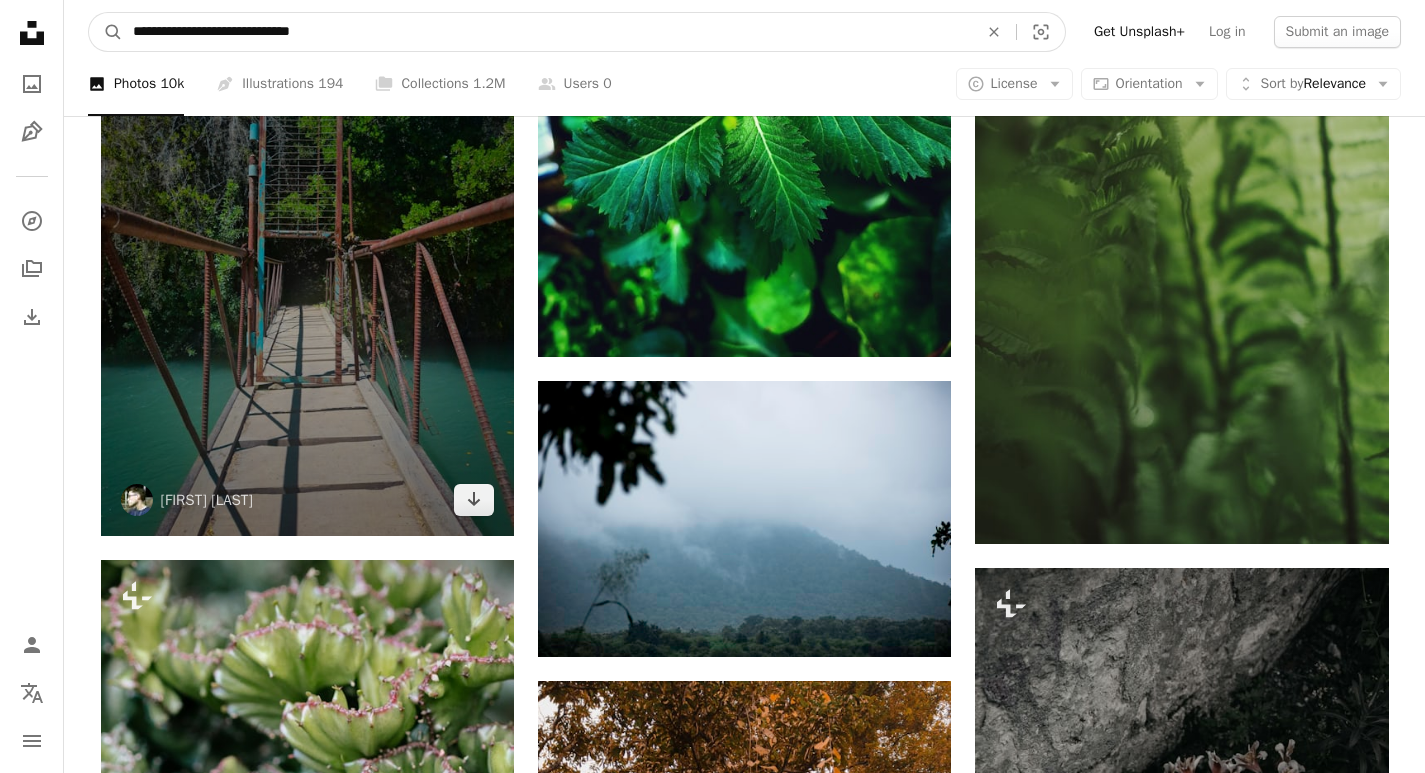 click on "A magnifying glass" at bounding box center [106, 32] 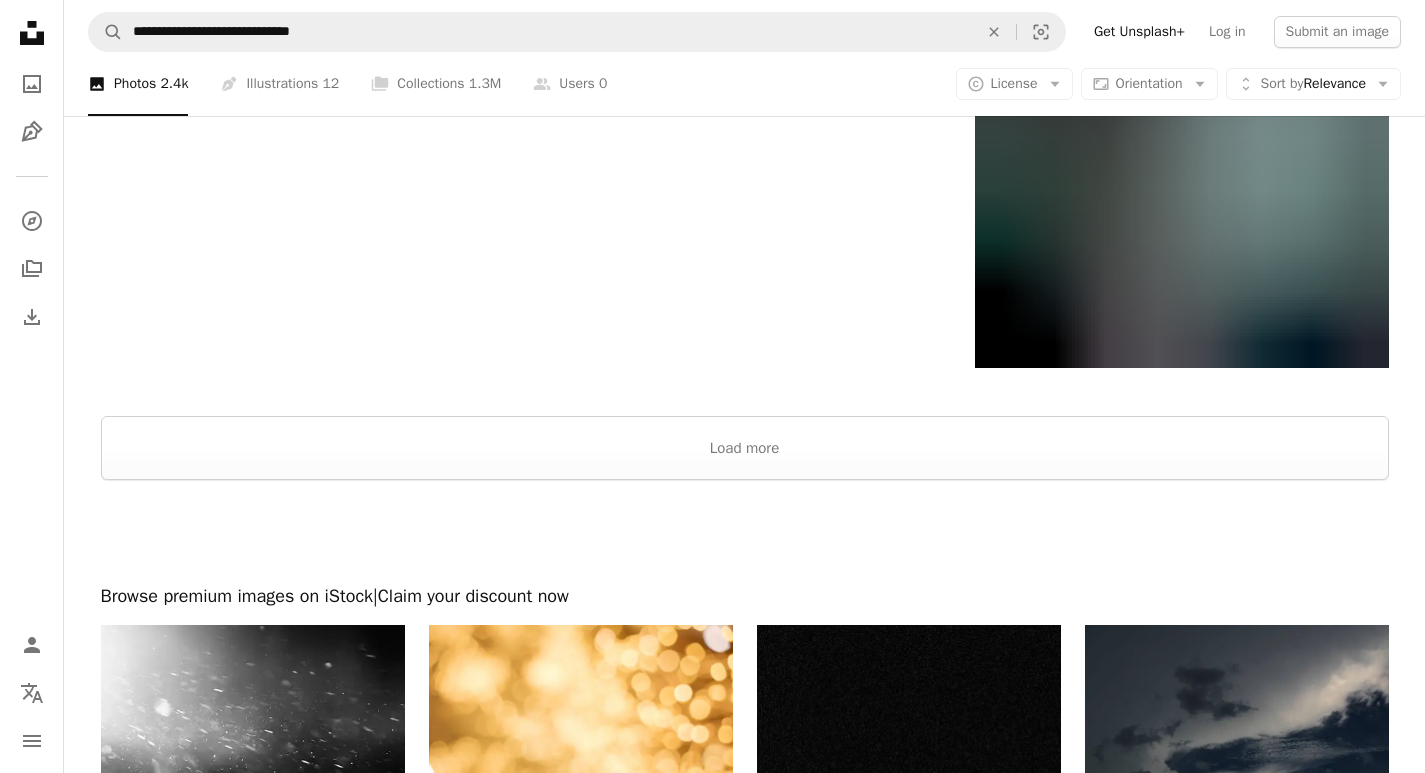 scroll, scrollTop: 3313, scrollLeft: 0, axis: vertical 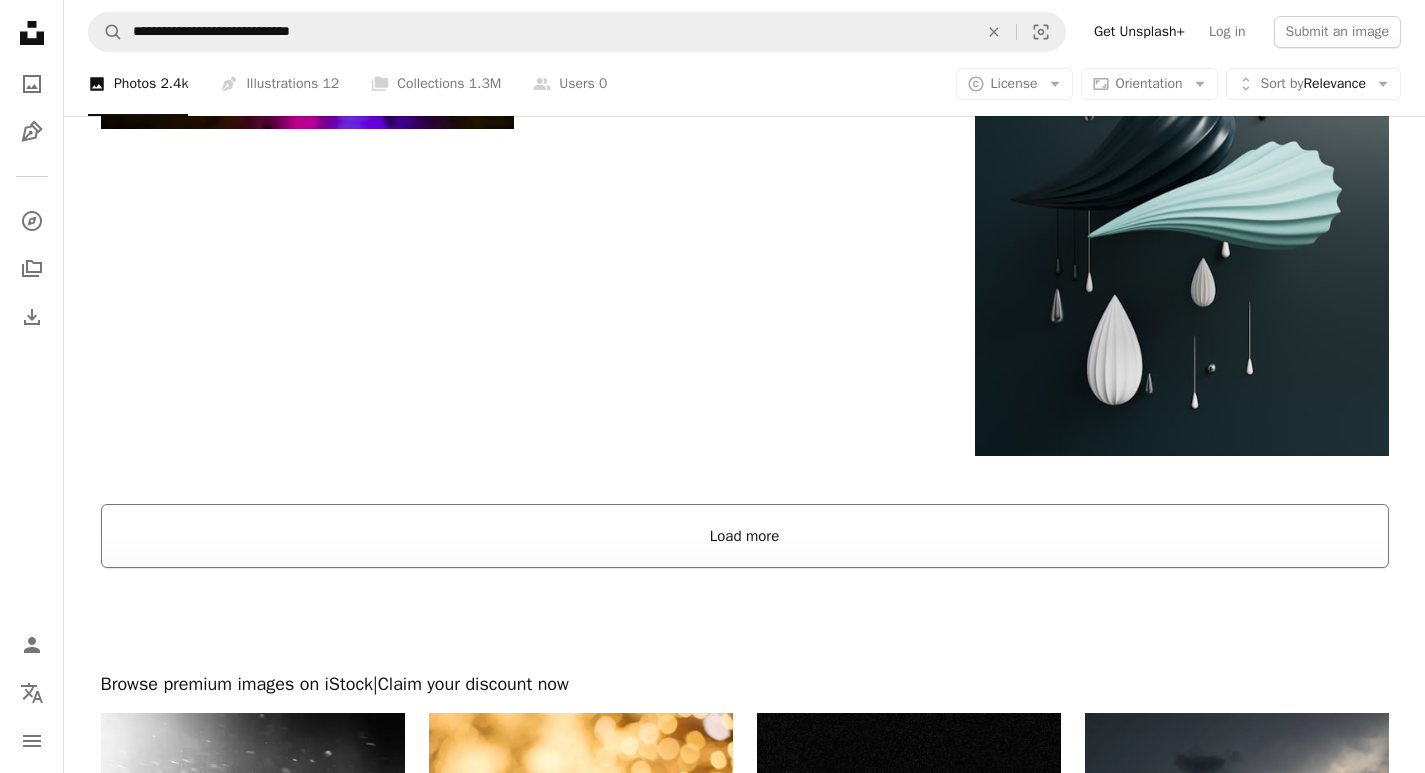 click on "Load more" at bounding box center (745, 536) 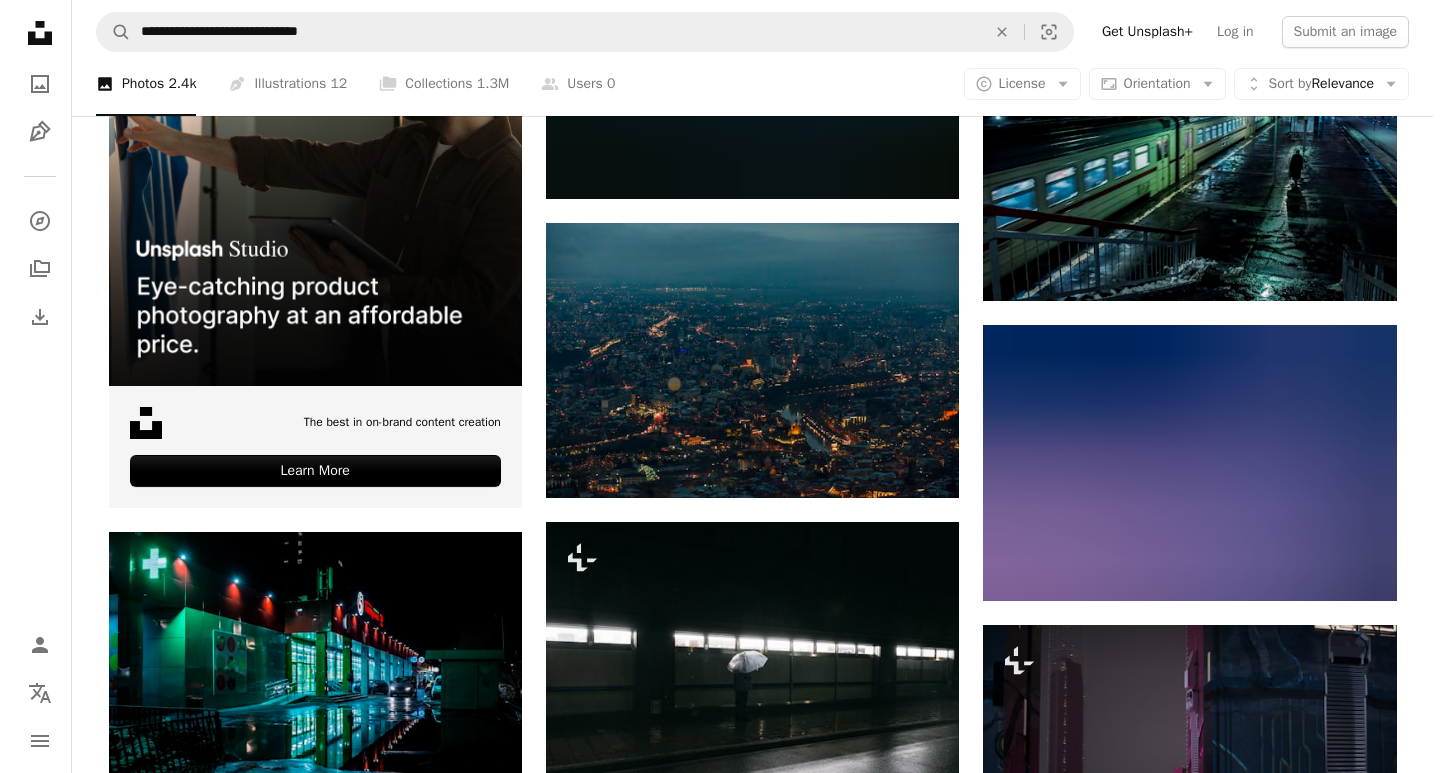 scroll, scrollTop: 4613, scrollLeft: 0, axis: vertical 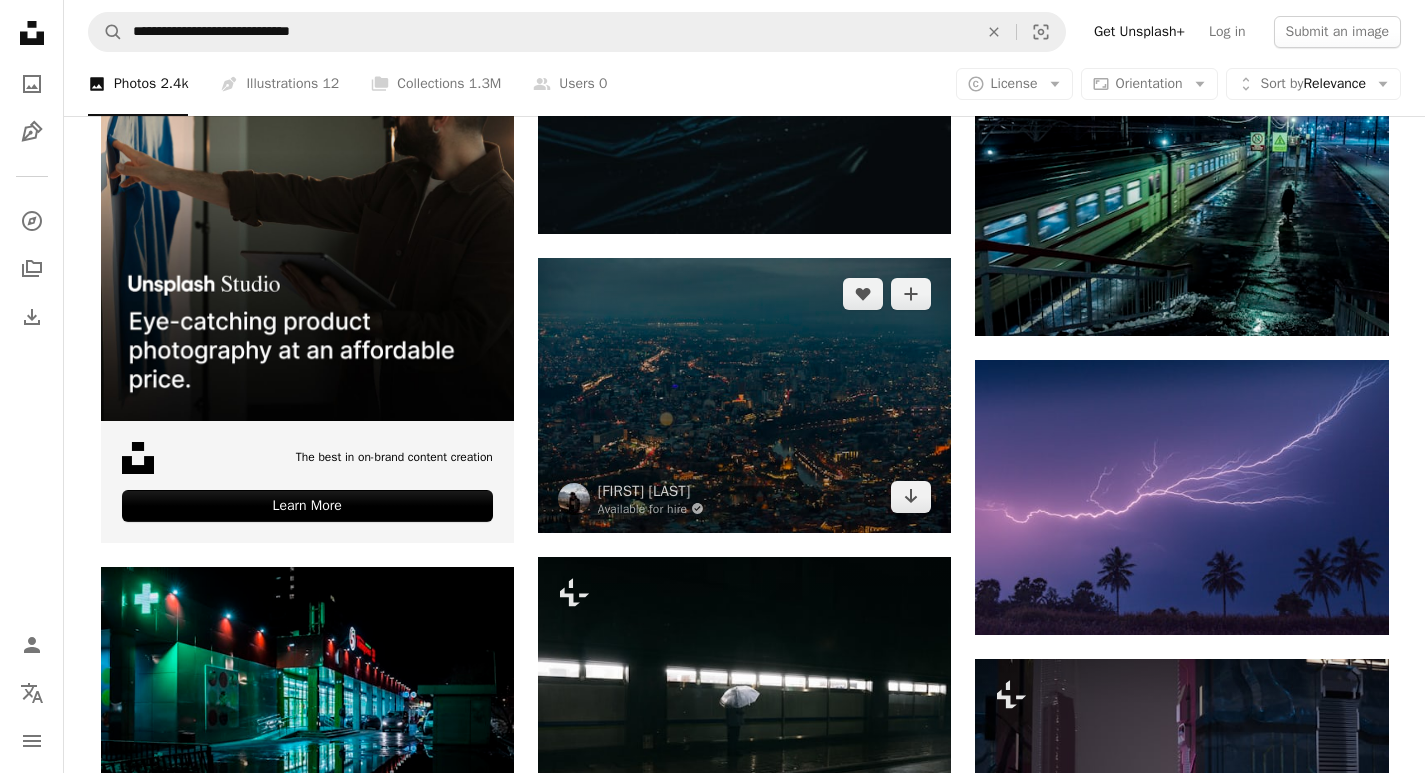 click at bounding box center [744, 395] 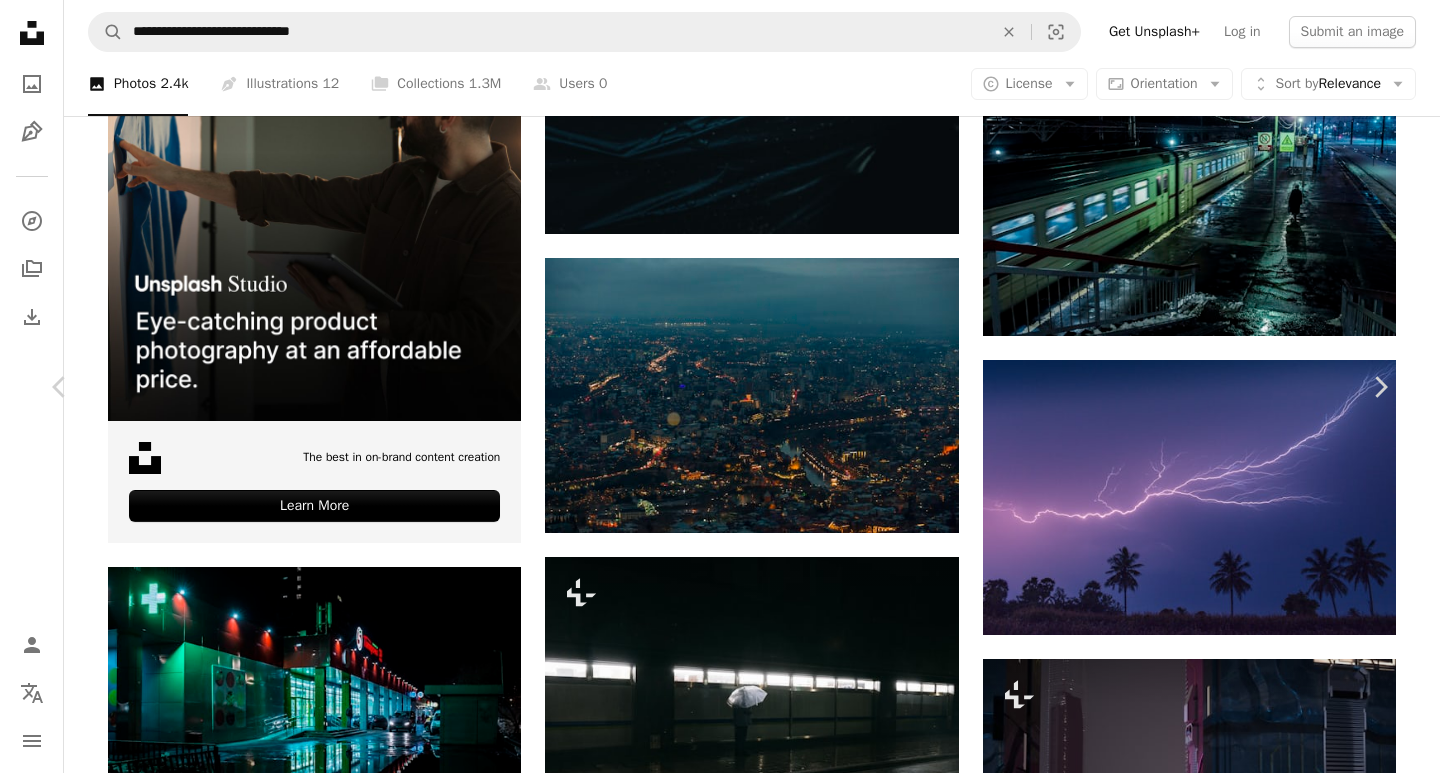 scroll, scrollTop: 1400, scrollLeft: 0, axis: vertical 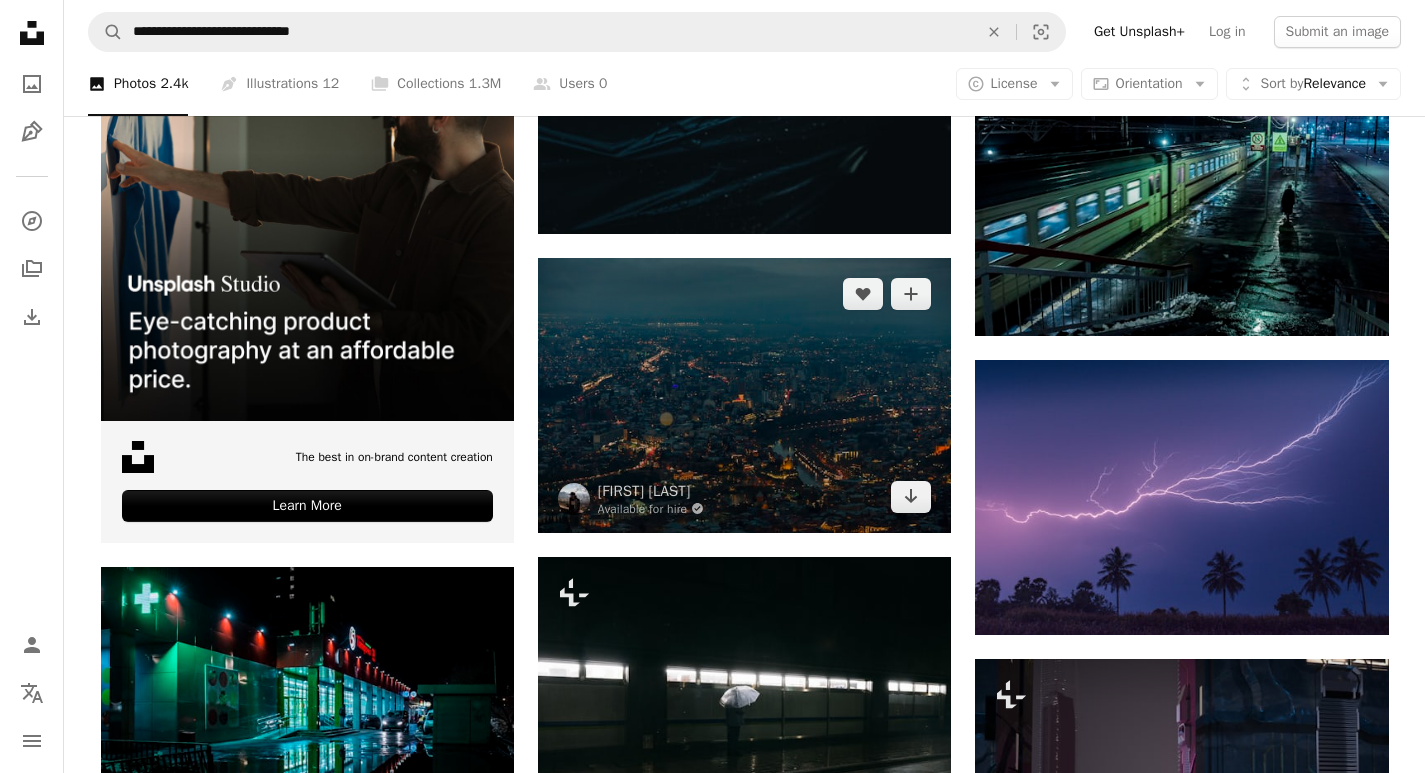 click at bounding box center [744, 395] 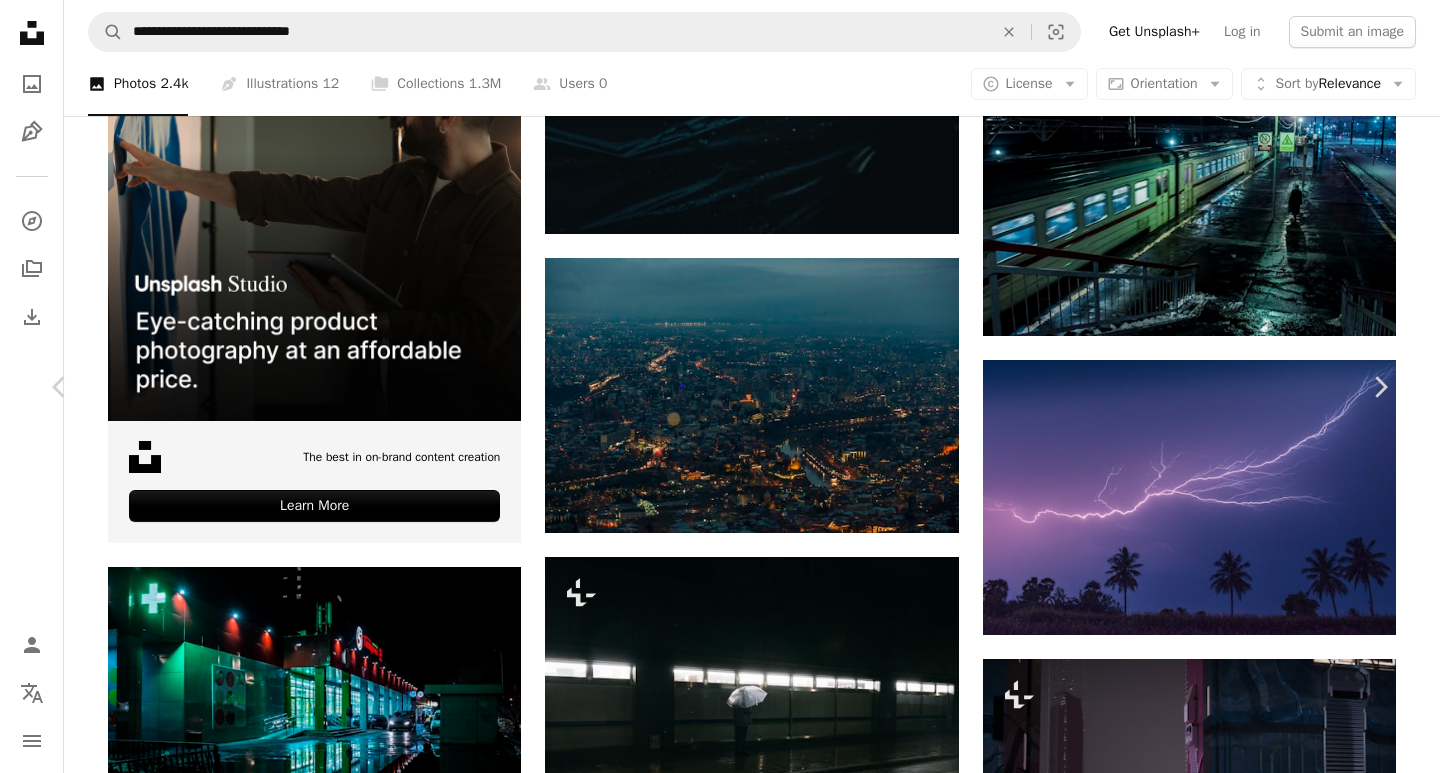 scroll, scrollTop: 1900, scrollLeft: 0, axis: vertical 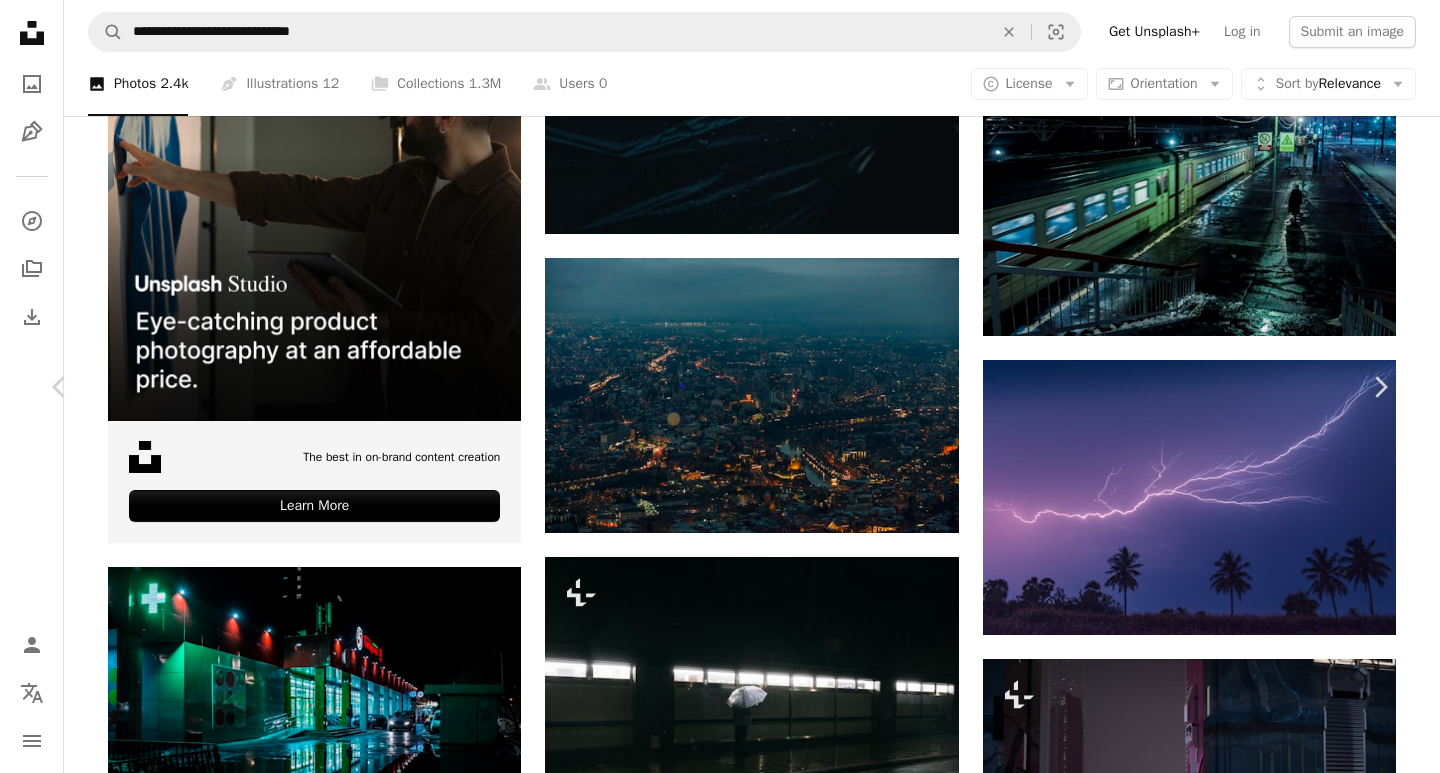 click at bounding box center [712, 5753] 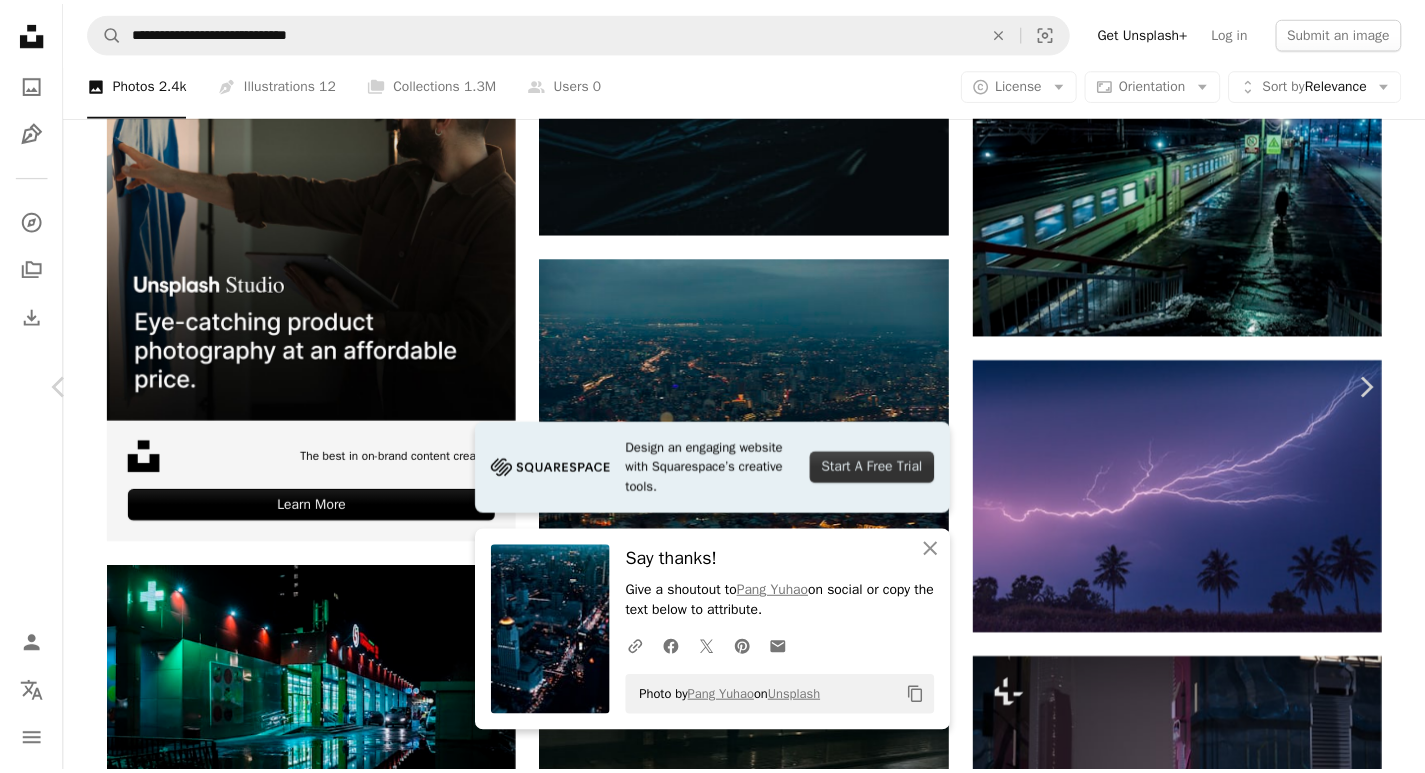 scroll, scrollTop: 3400, scrollLeft: 0, axis: vertical 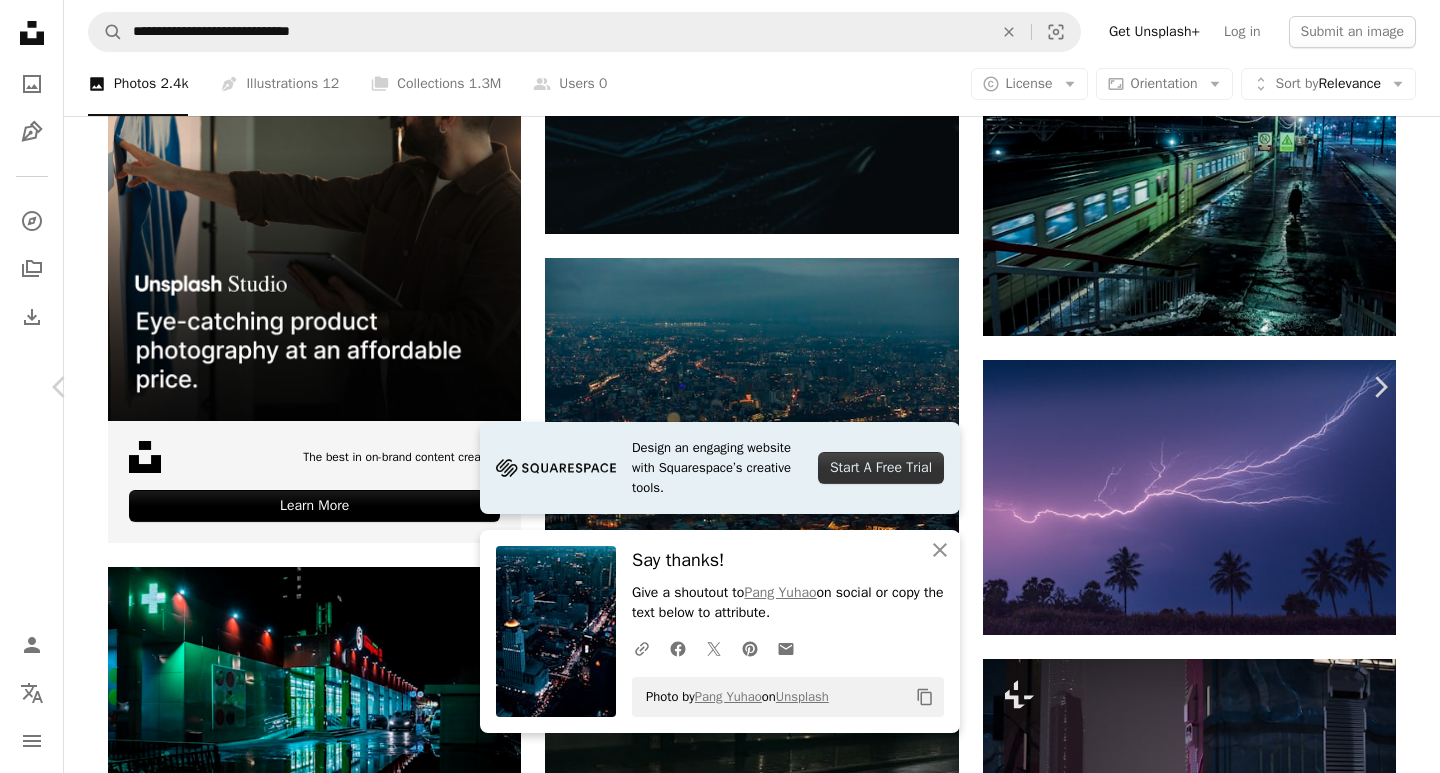click on "An X shape" at bounding box center [20, 20] 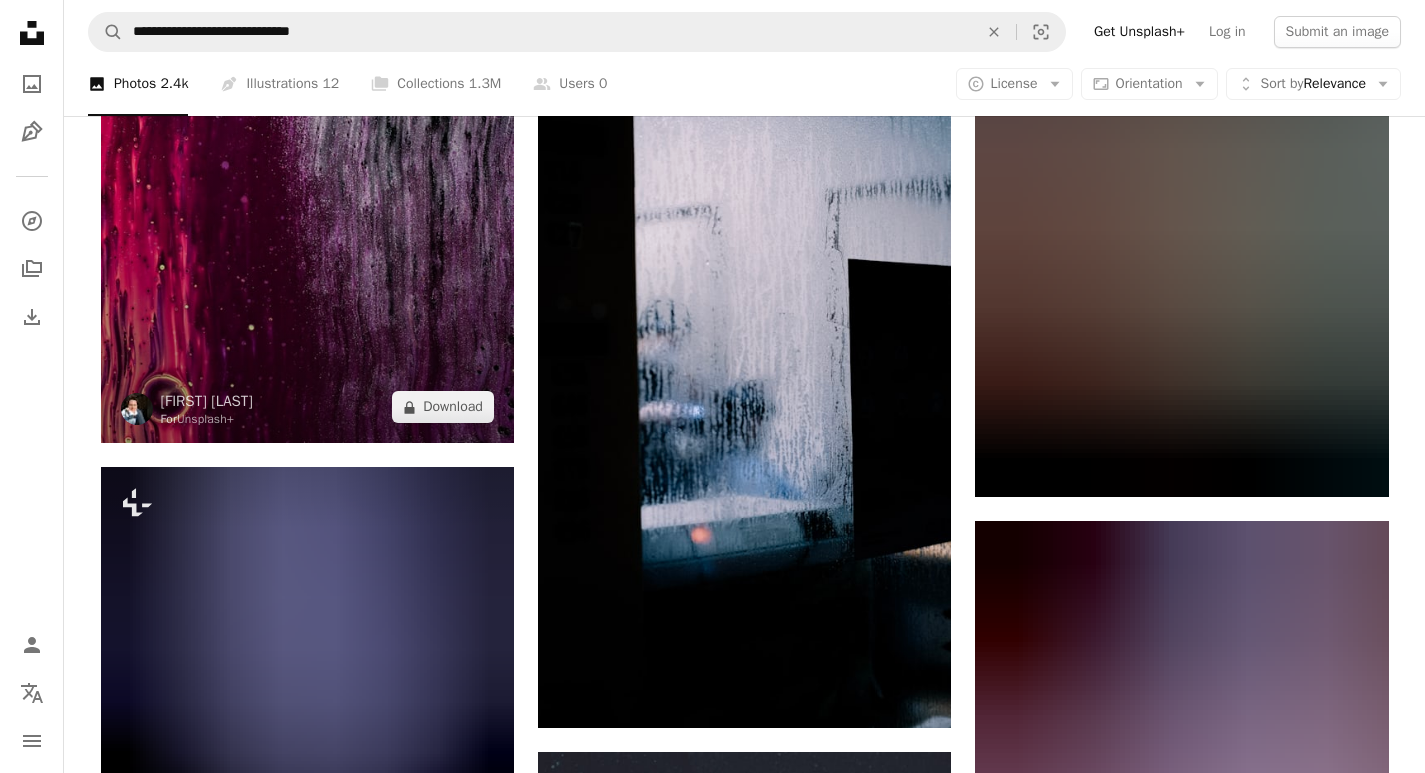 scroll, scrollTop: 24113, scrollLeft: 0, axis: vertical 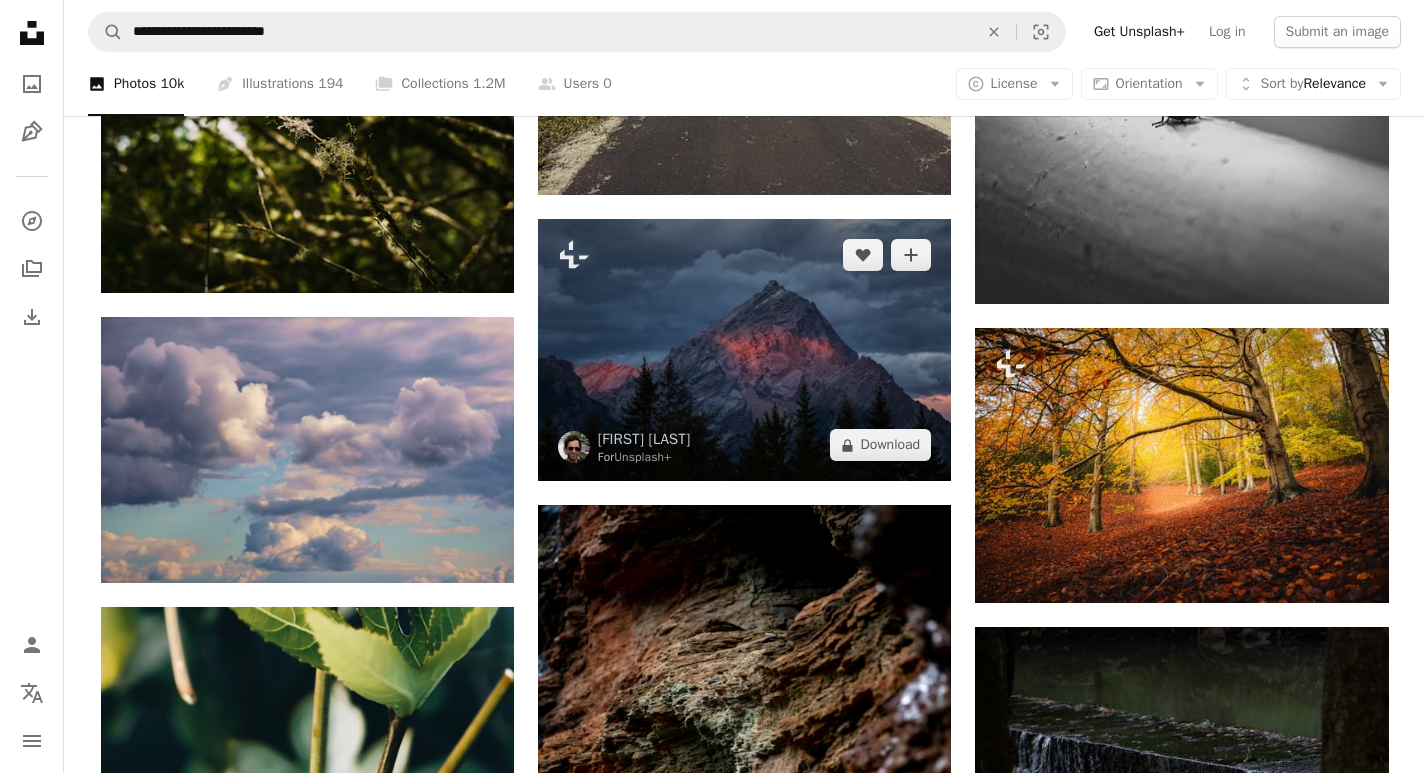 click at bounding box center (744, 350) 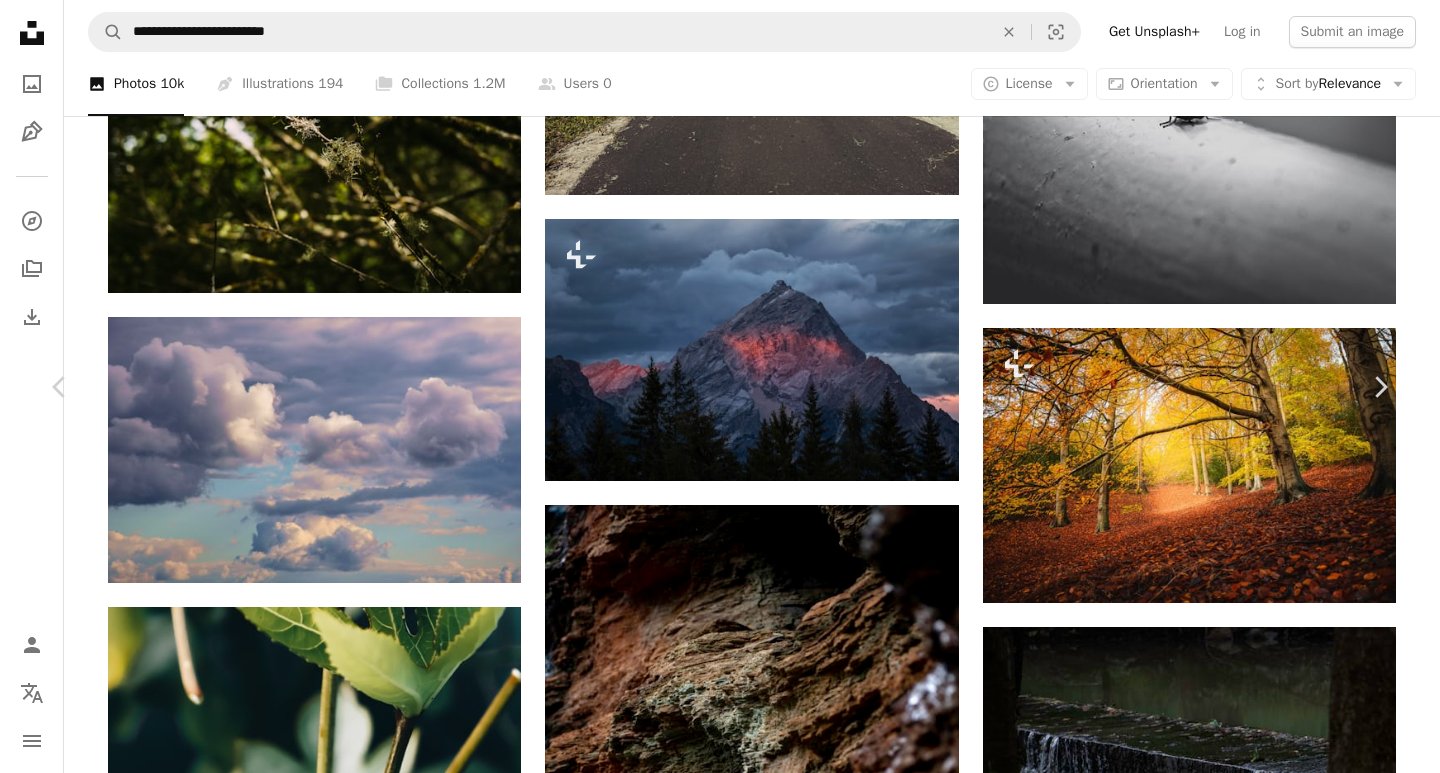 click on "An X shape" at bounding box center [20, 20] 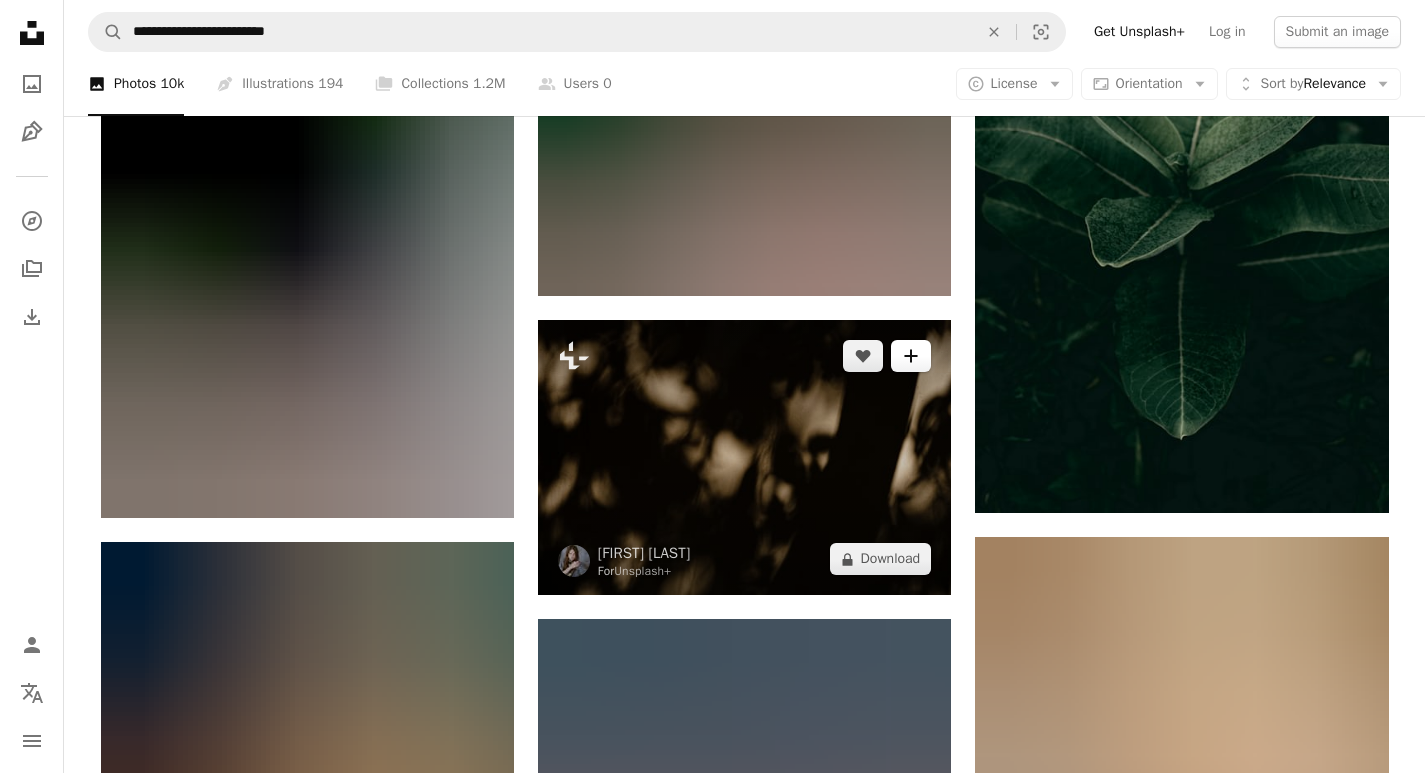 scroll, scrollTop: 17825, scrollLeft: 0, axis: vertical 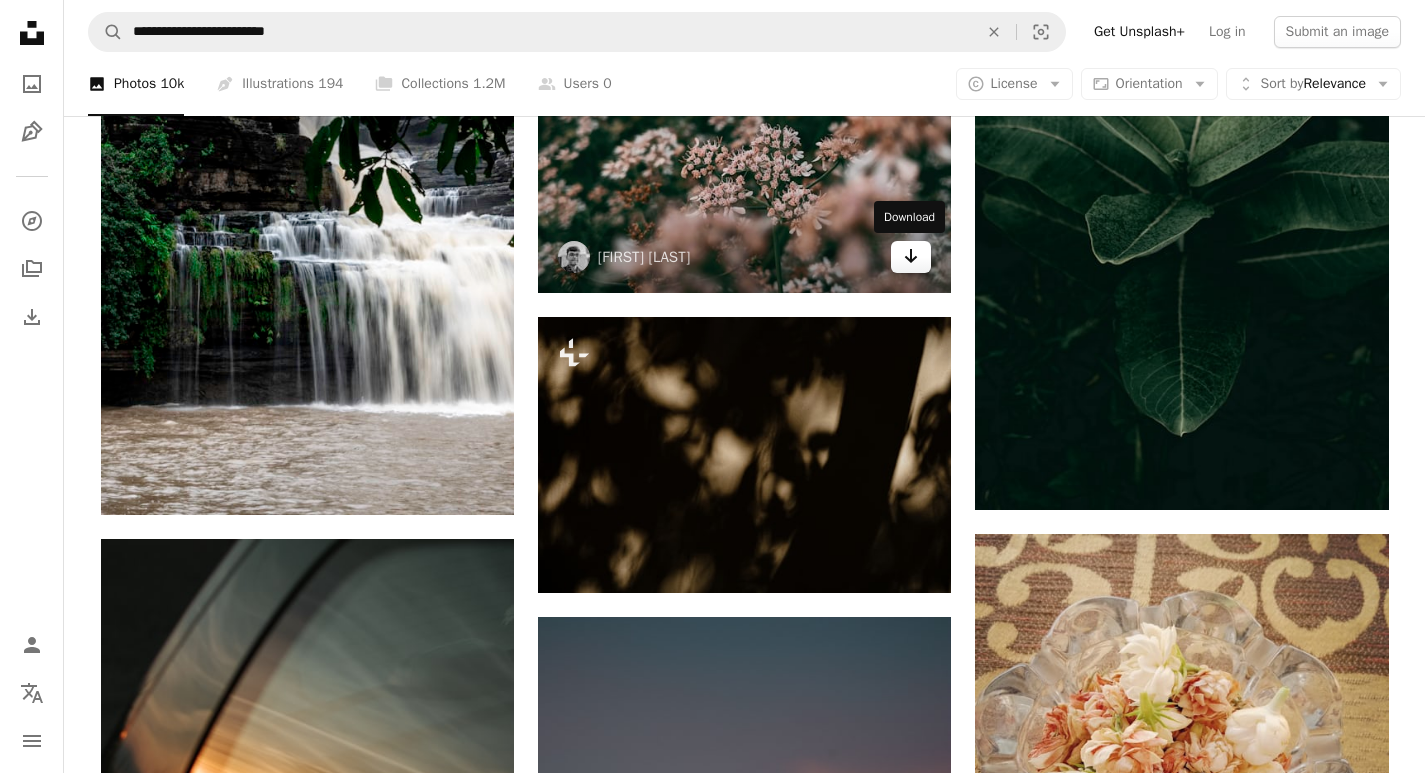click on "Arrow pointing down" at bounding box center [911, 257] 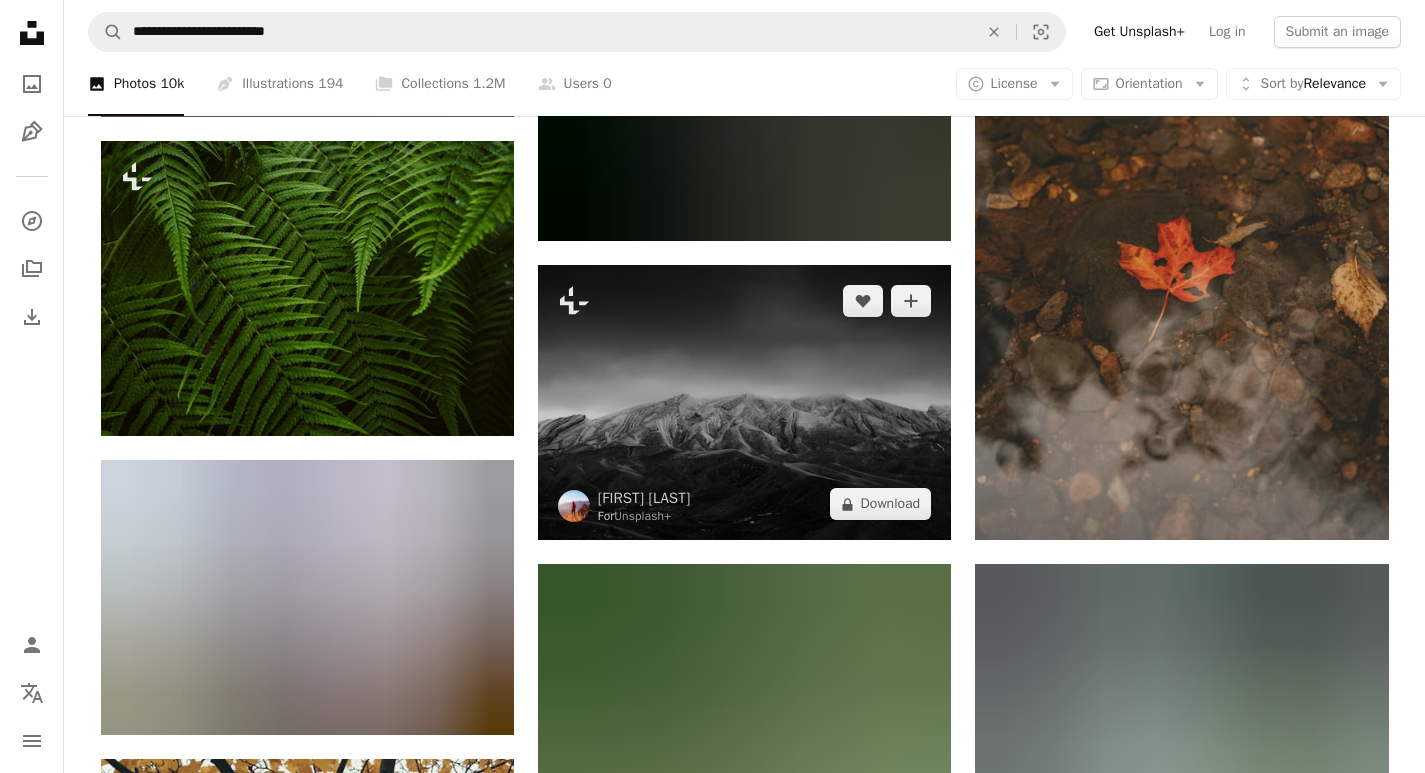 scroll, scrollTop: 21225, scrollLeft: 0, axis: vertical 